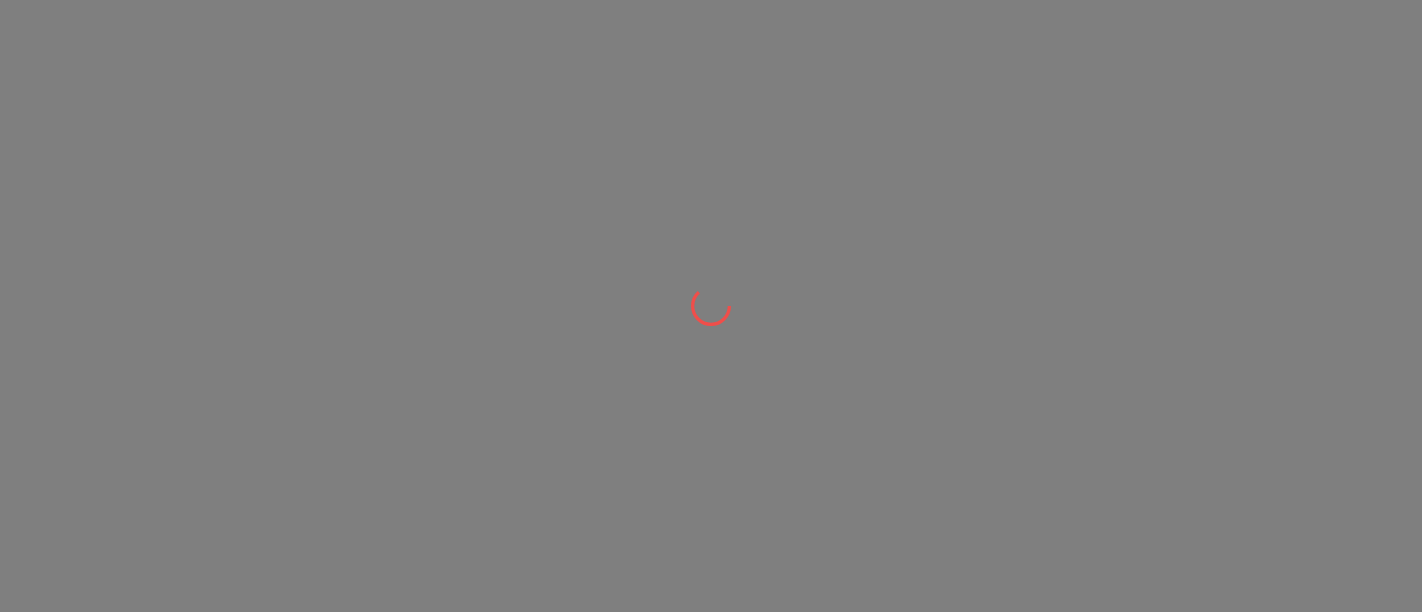 scroll, scrollTop: 0, scrollLeft: 0, axis: both 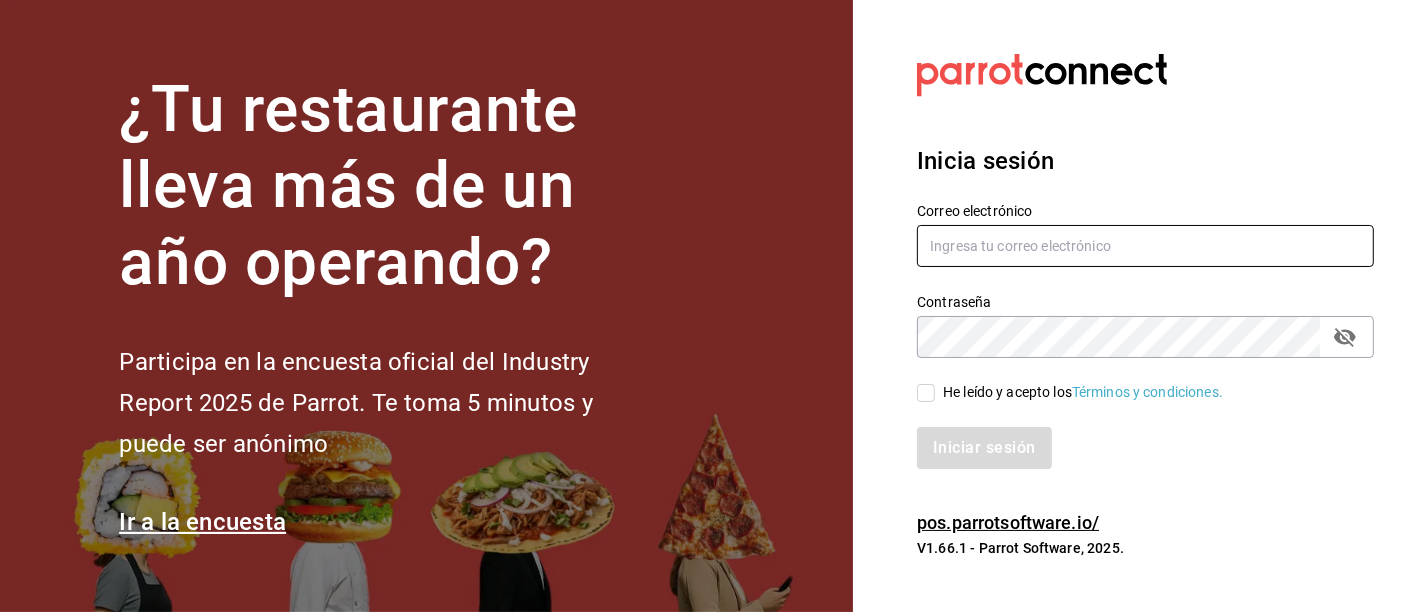 type on "[EMAIL]" 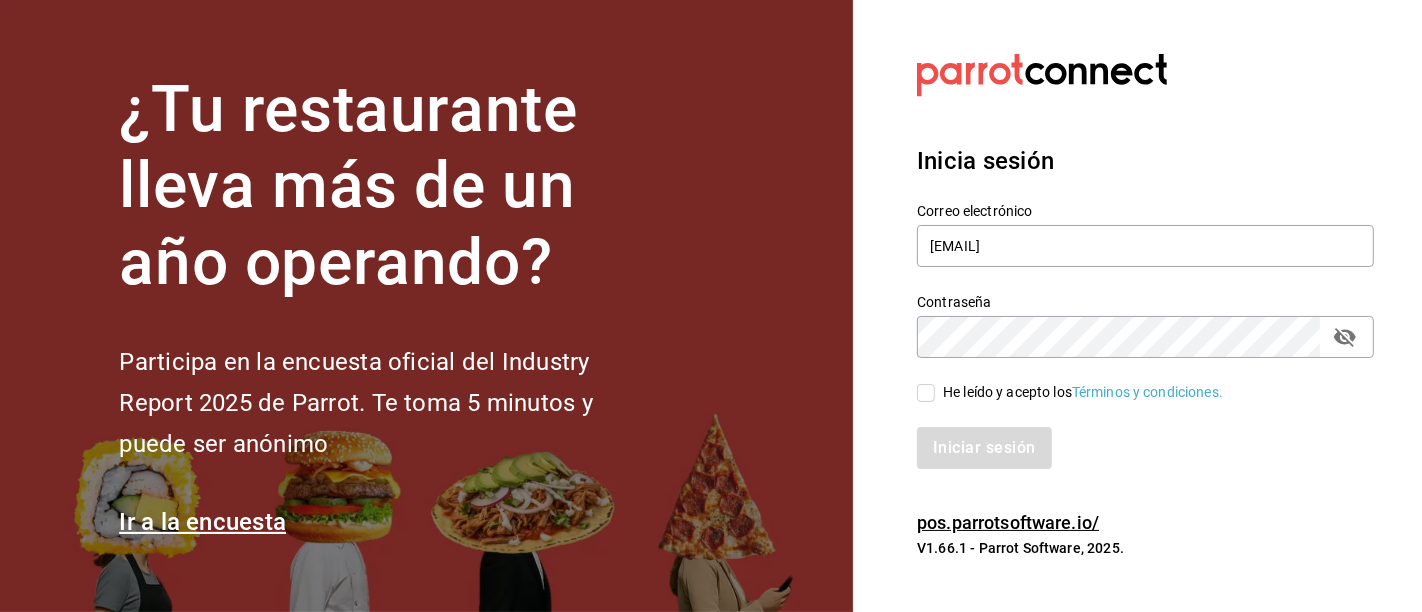 click on "He leído y acepto los  Términos y condiciones." at bounding box center (926, 393) 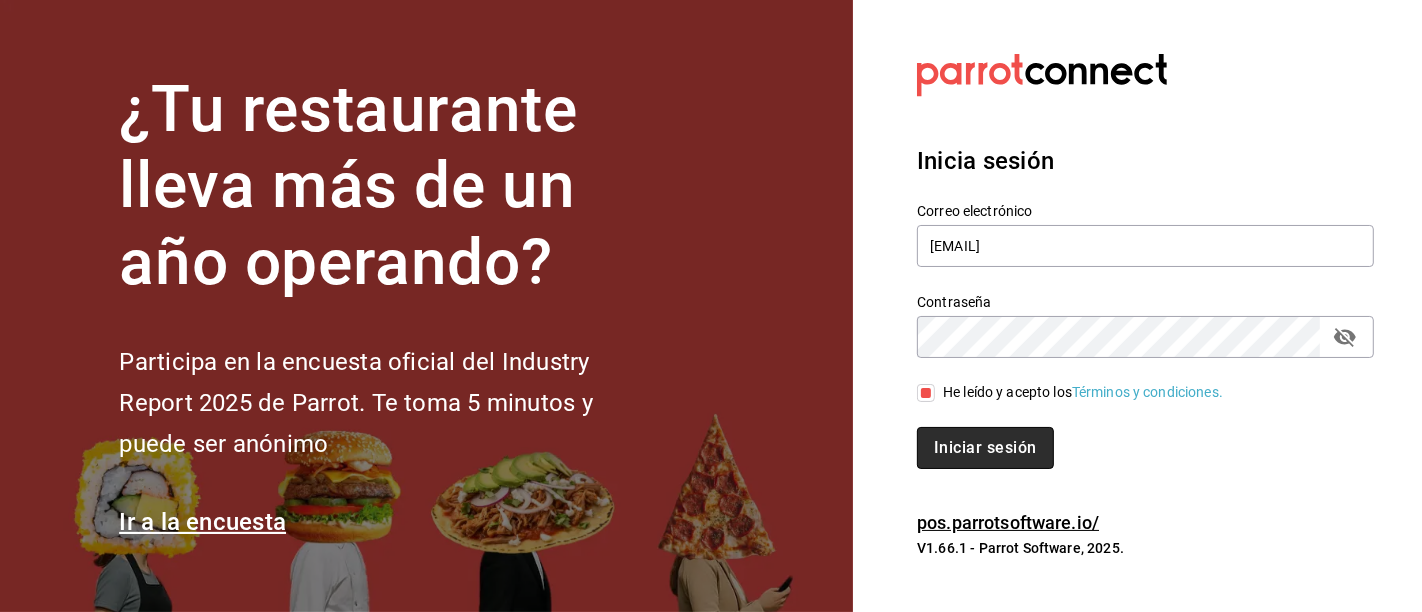 click on "Iniciar sesión" at bounding box center [985, 448] 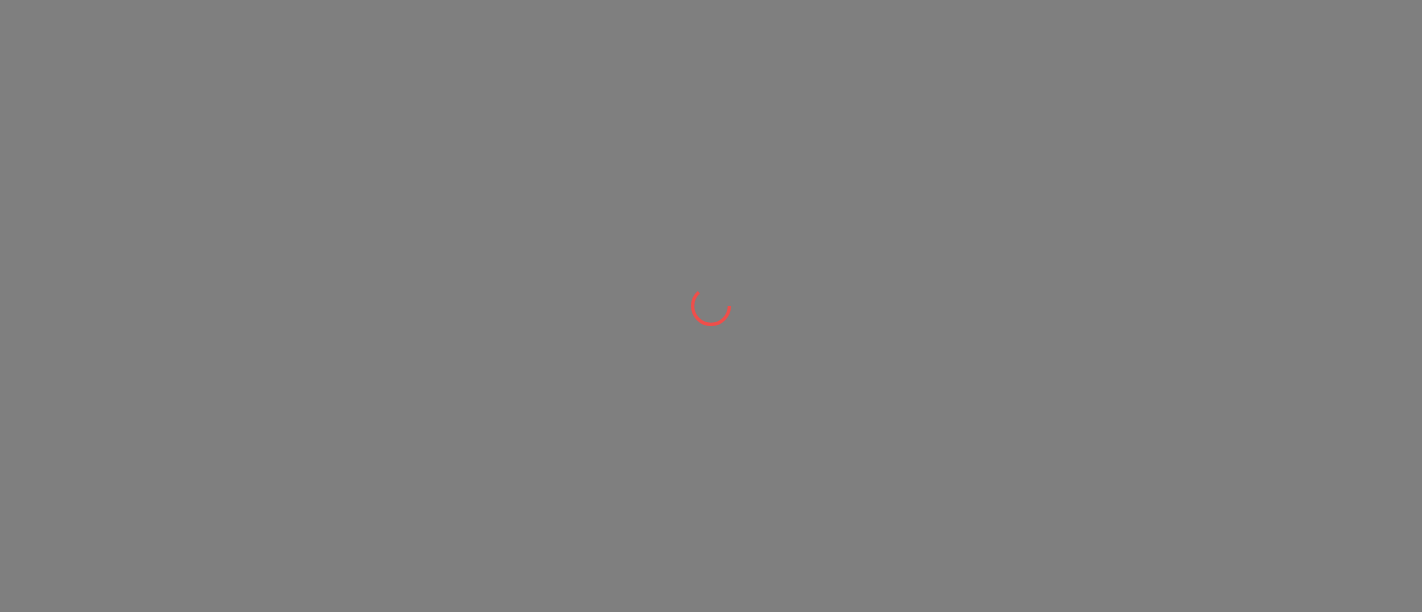 scroll, scrollTop: 0, scrollLeft: 0, axis: both 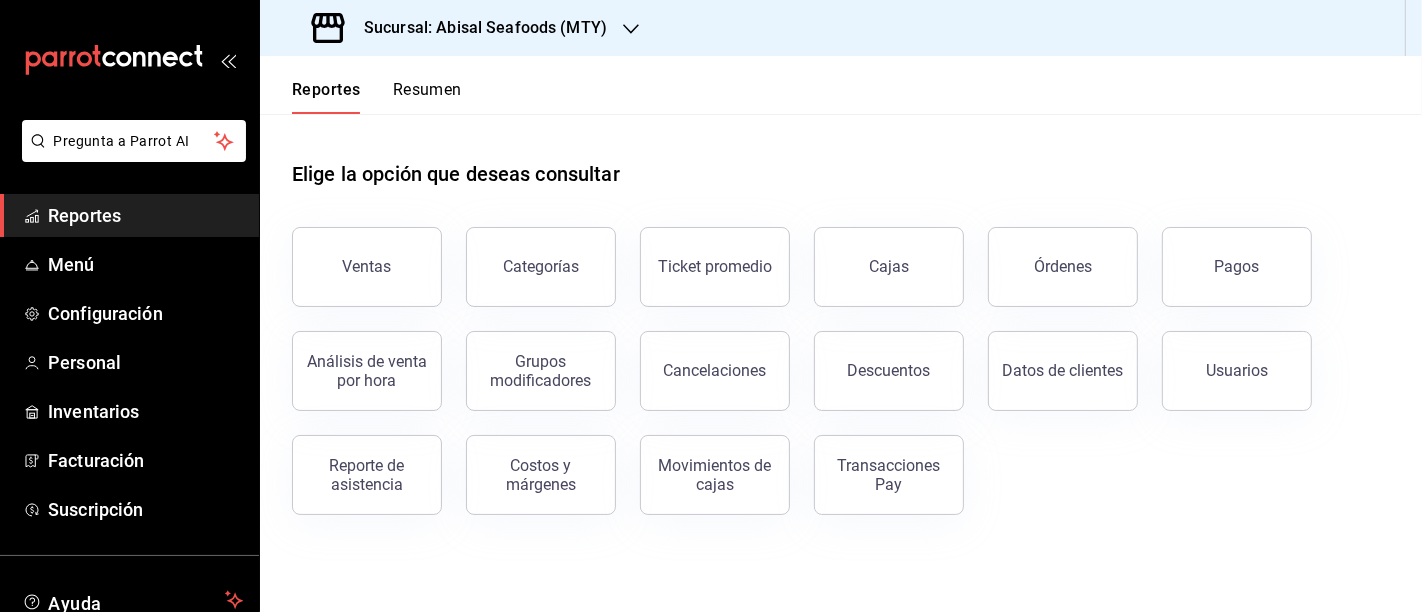 click at bounding box center (129, 60) 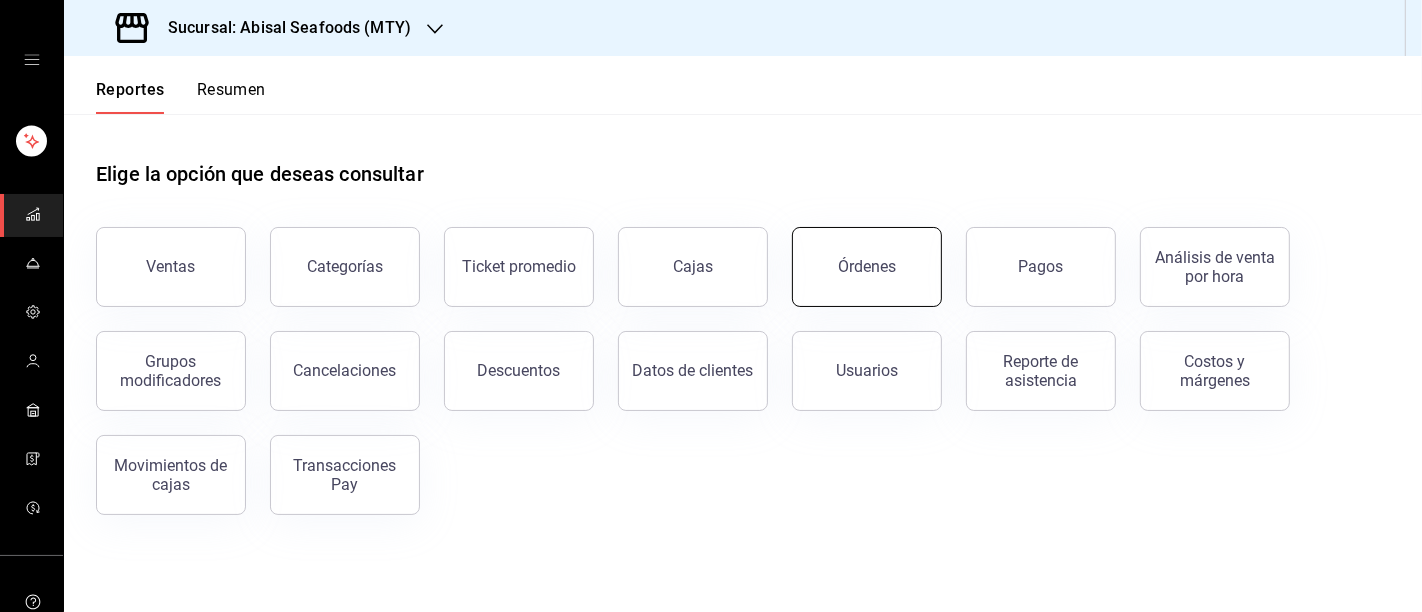 click on "Órdenes" at bounding box center [867, 266] 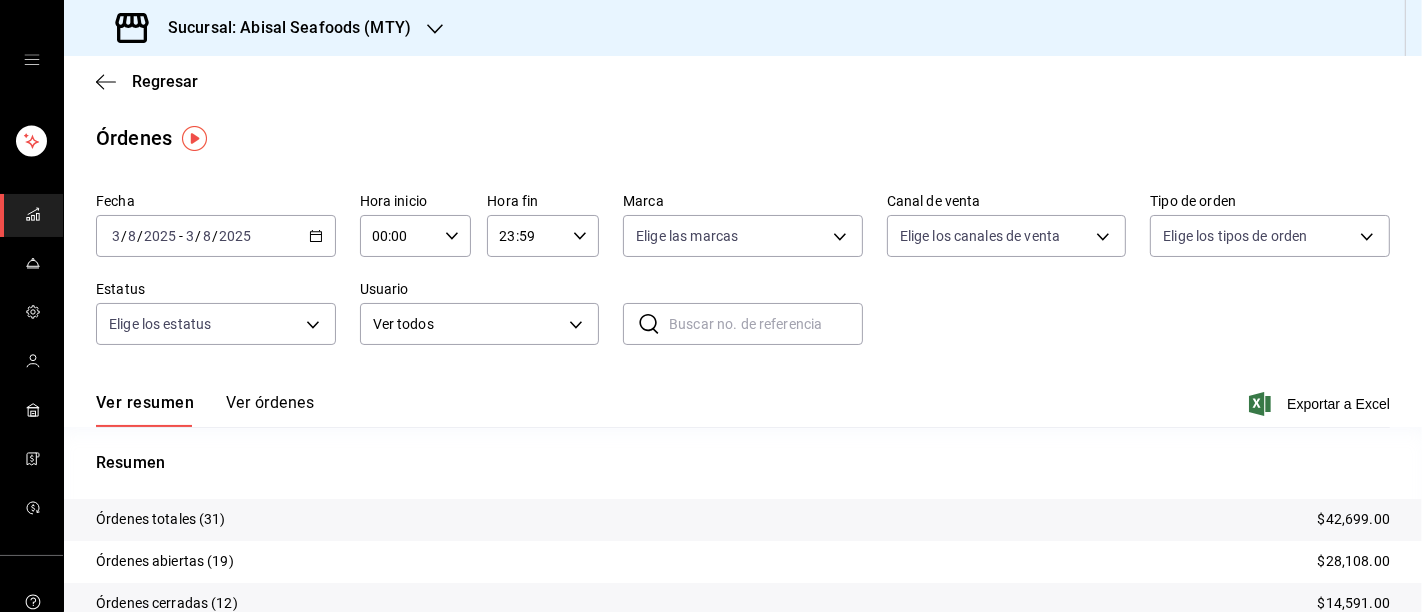 click on "2025" at bounding box center [235, 236] 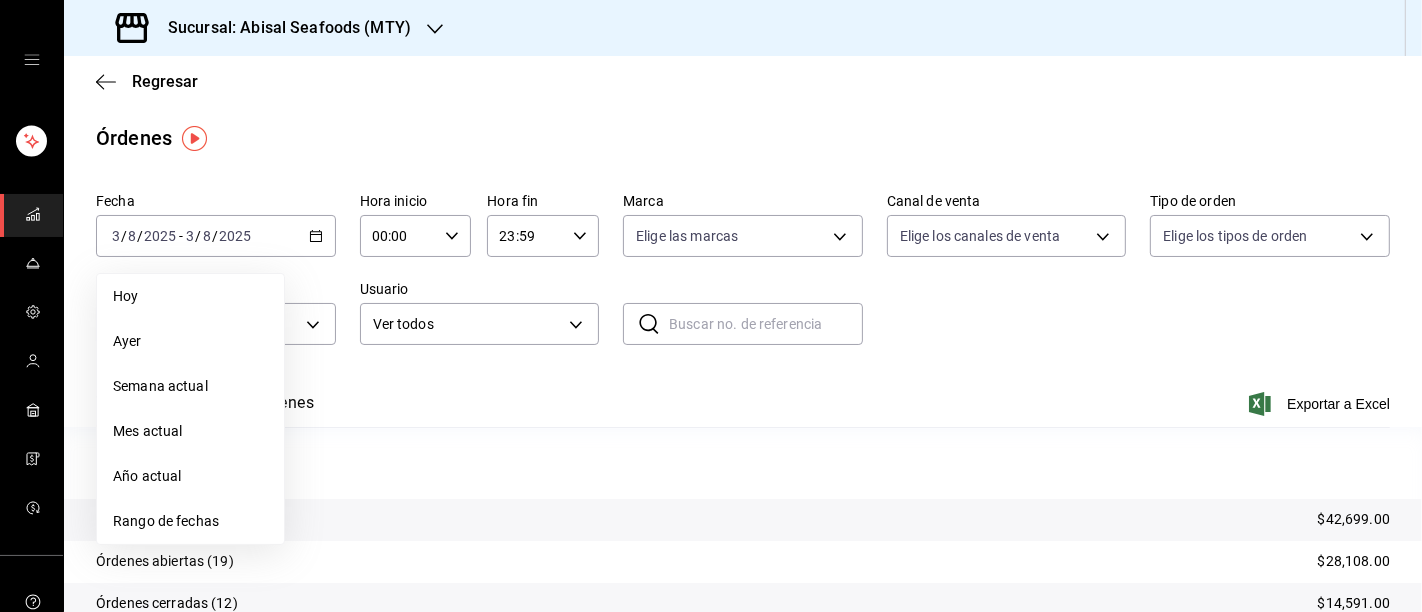 click on "Rango de fechas" at bounding box center [190, 521] 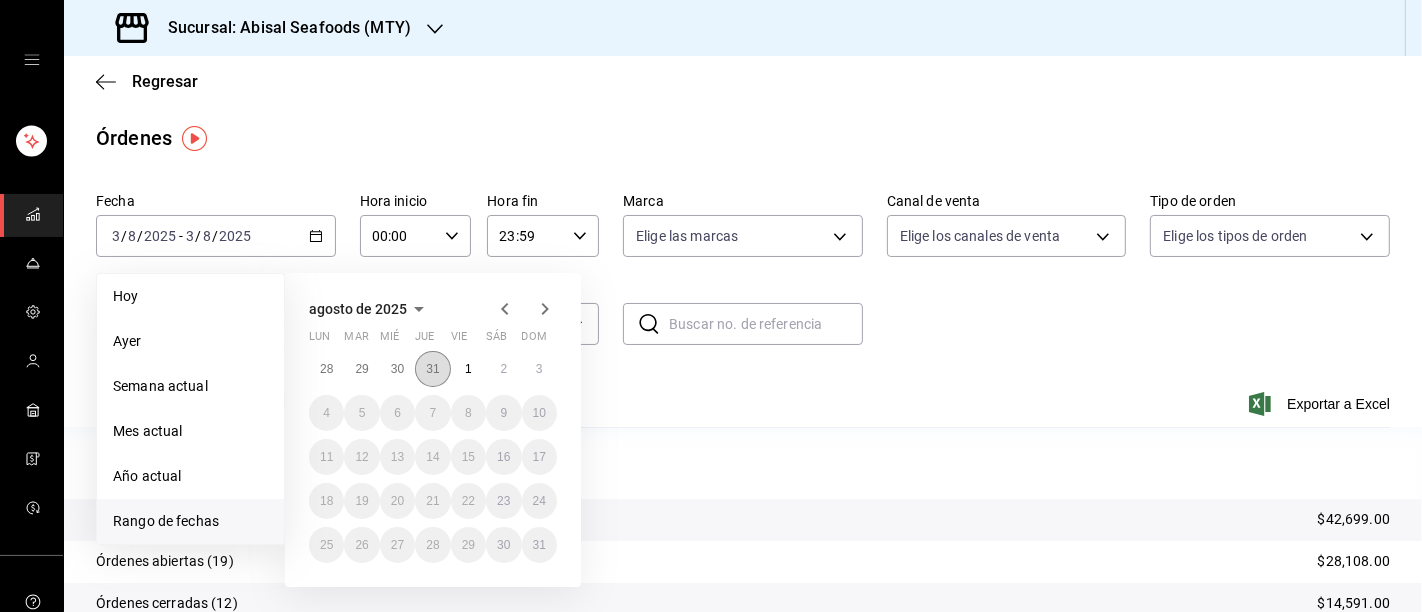 click on "31" at bounding box center (432, 369) 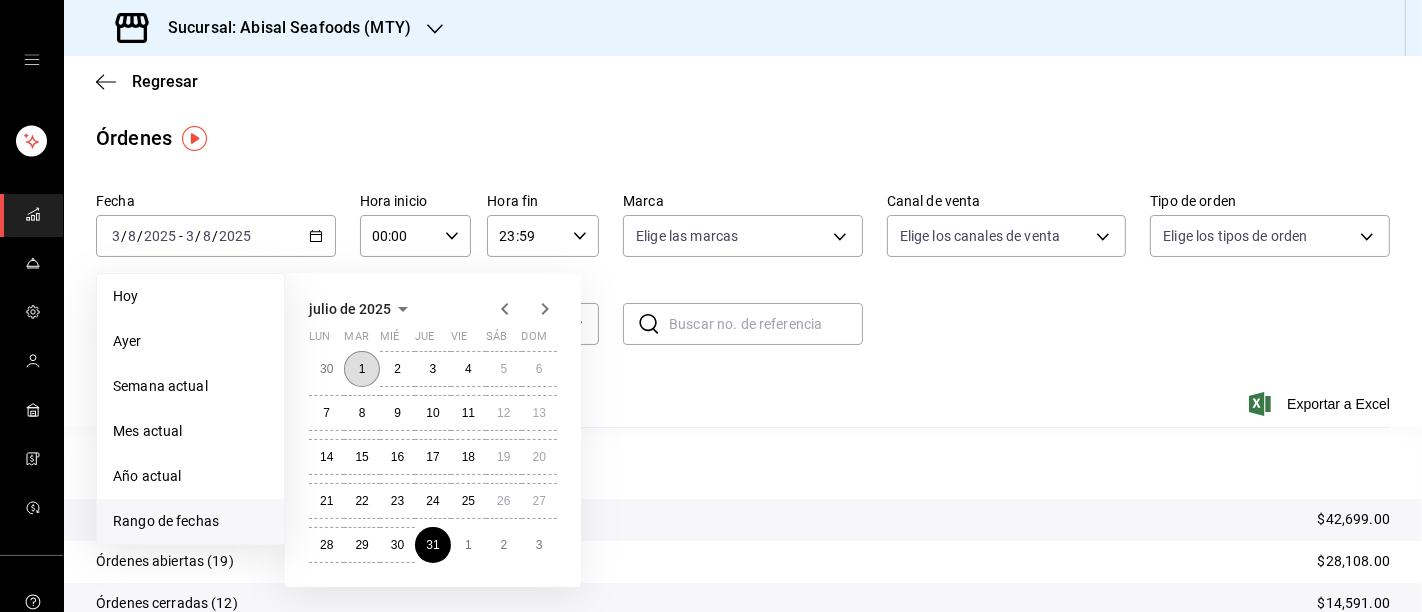 click on "1" at bounding box center [362, 369] 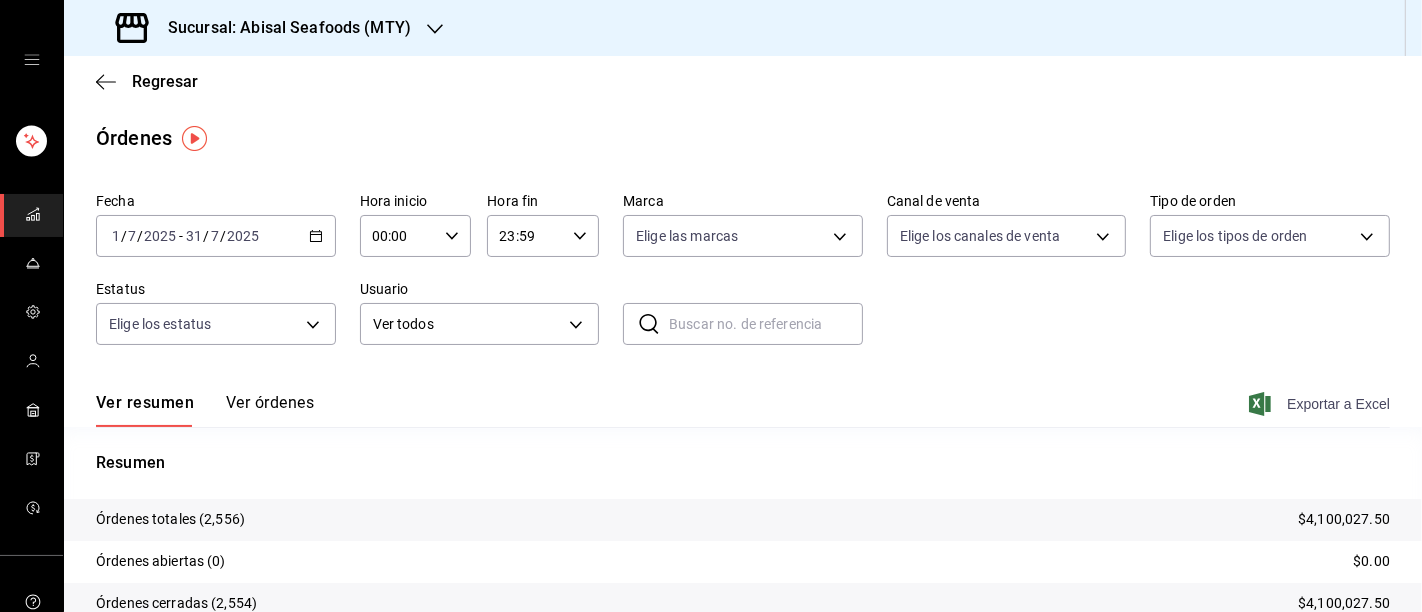 click on "Exportar a Excel" at bounding box center (1321, 404) 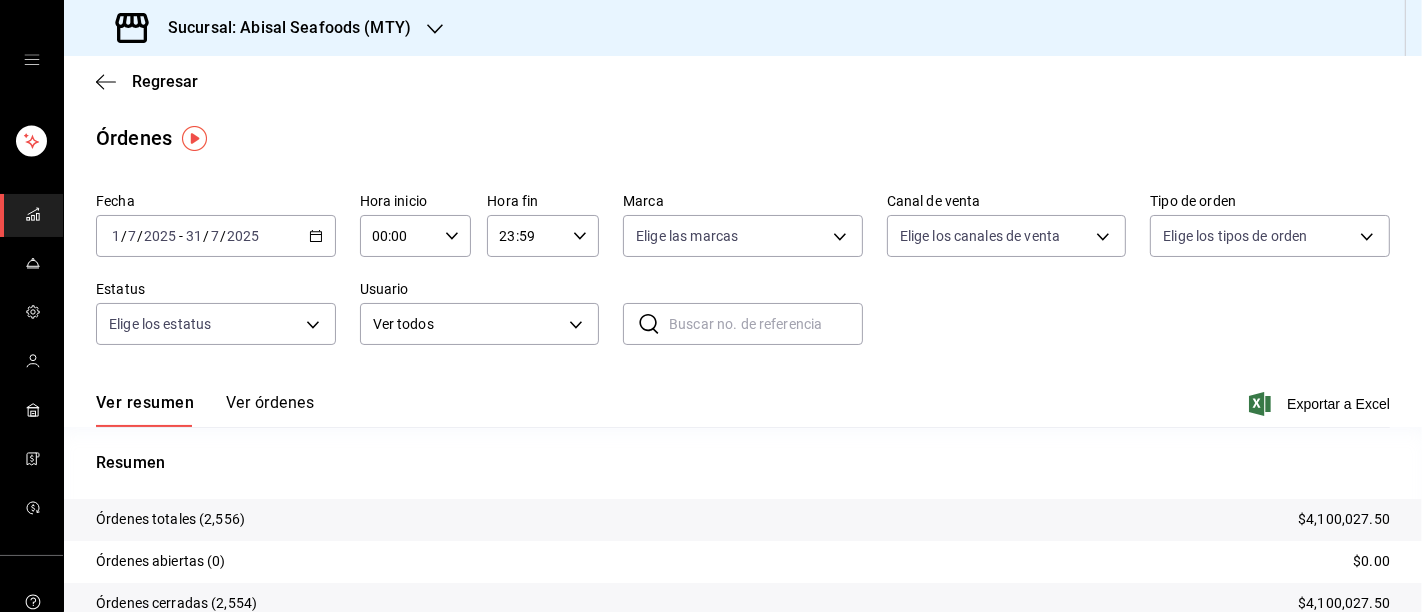 click on "2025-07-01 1 / 7 / 2025 - 2025-07-31 31 / 7 / 2025" at bounding box center (216, 236) 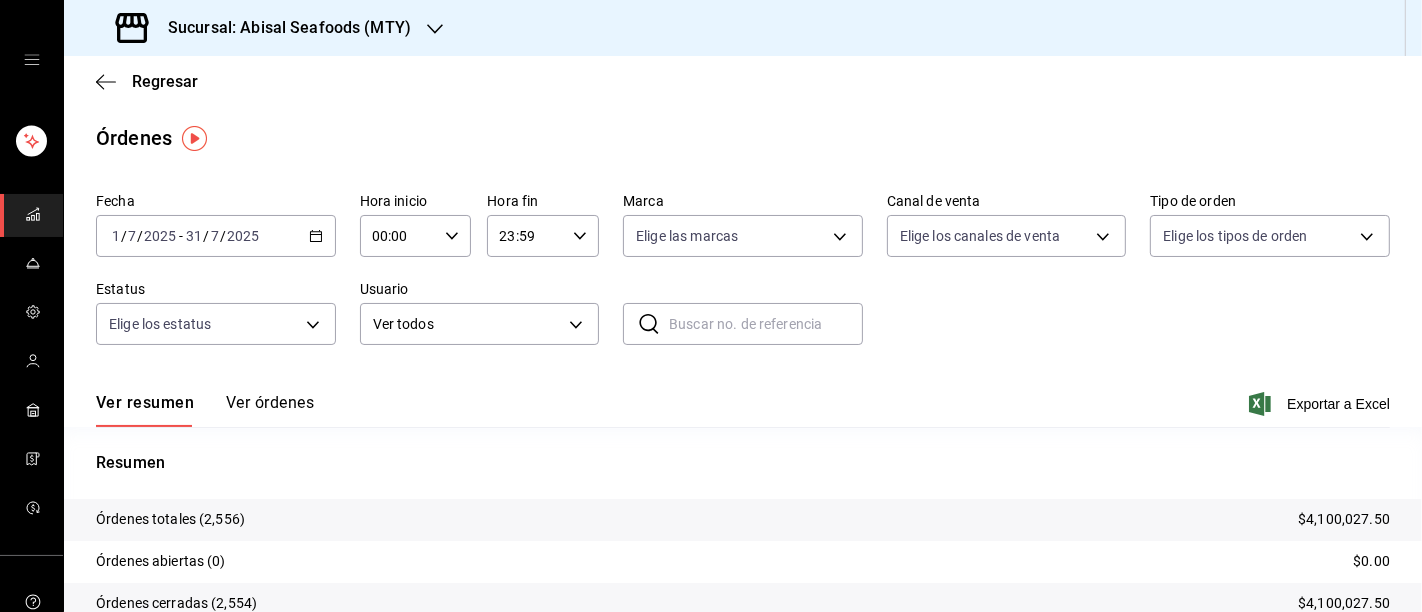 click on "Ver resumen Ver órdenes Exportar a Excel" at bounding box center (743, 398) 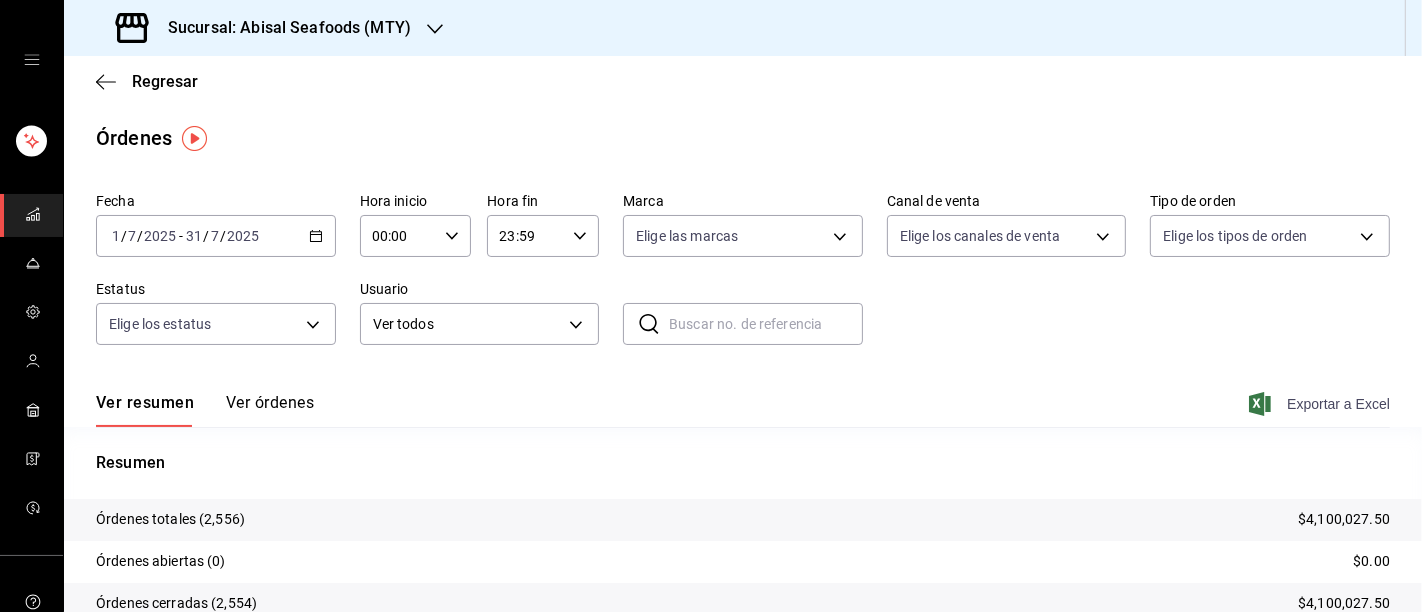 click on "Exportar a Excel" at bounding box center (1321, 404) 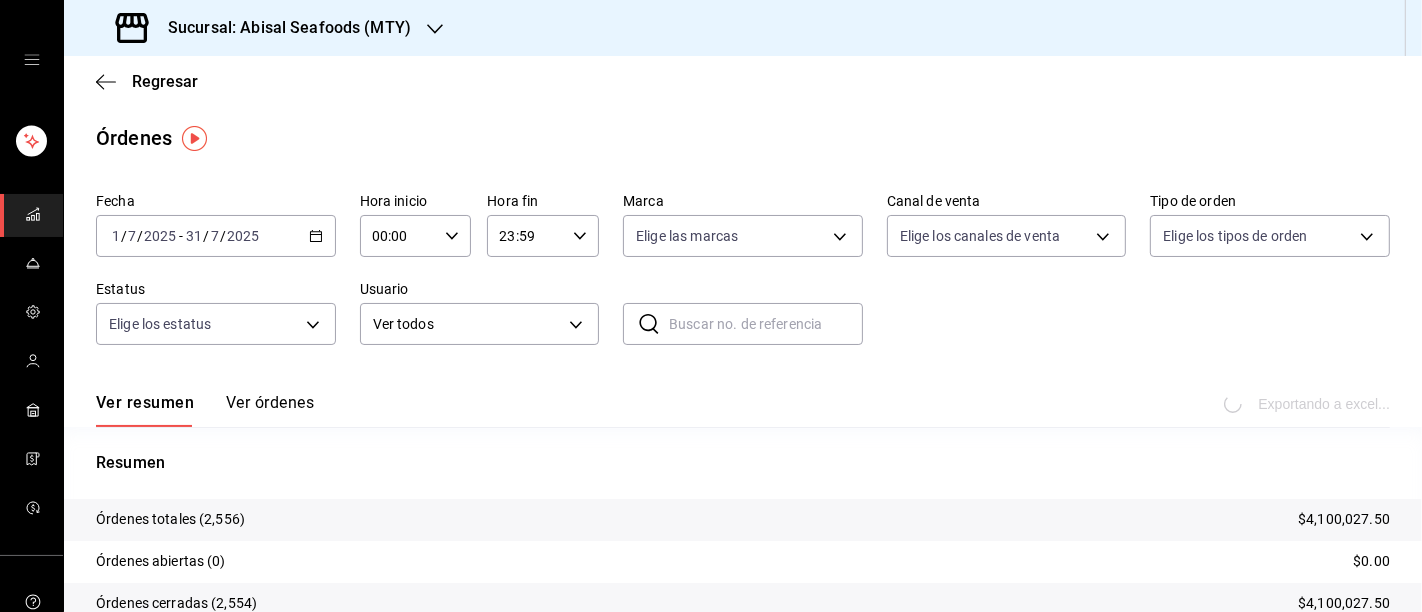 click on "Sucursal: Abisal Seafoods (MTY)" at bounding box center [281, 28] 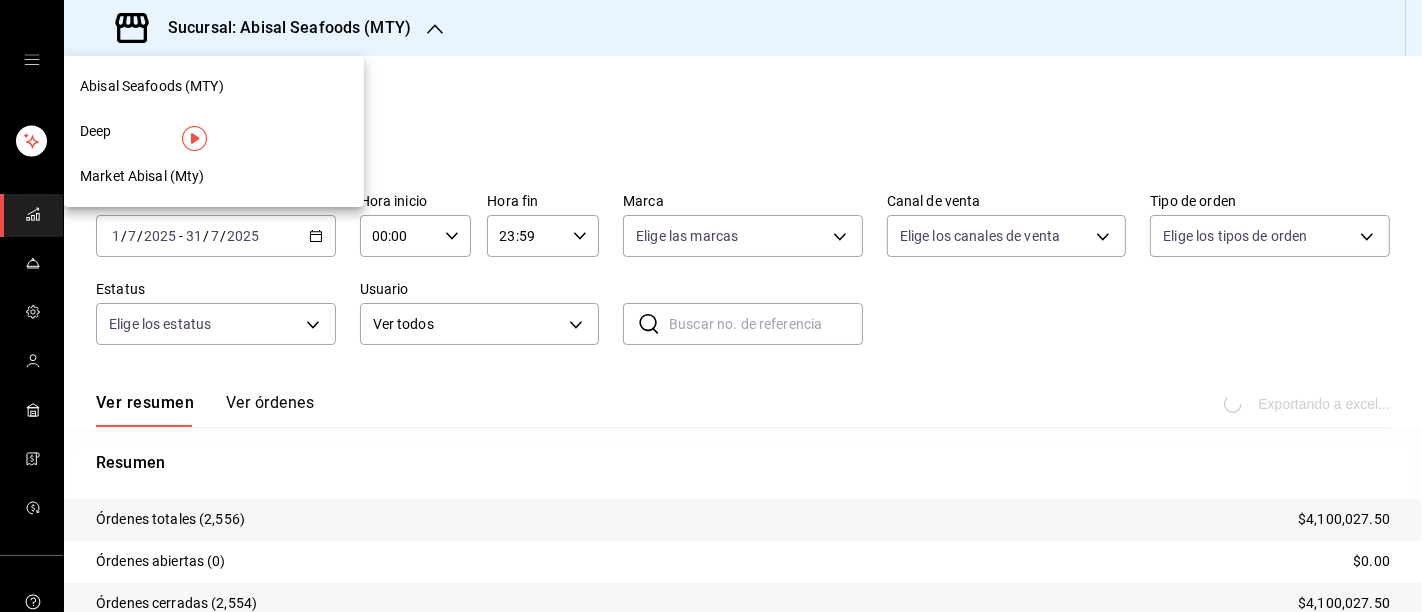 click on "Deep" at bounding box center [214, 131] 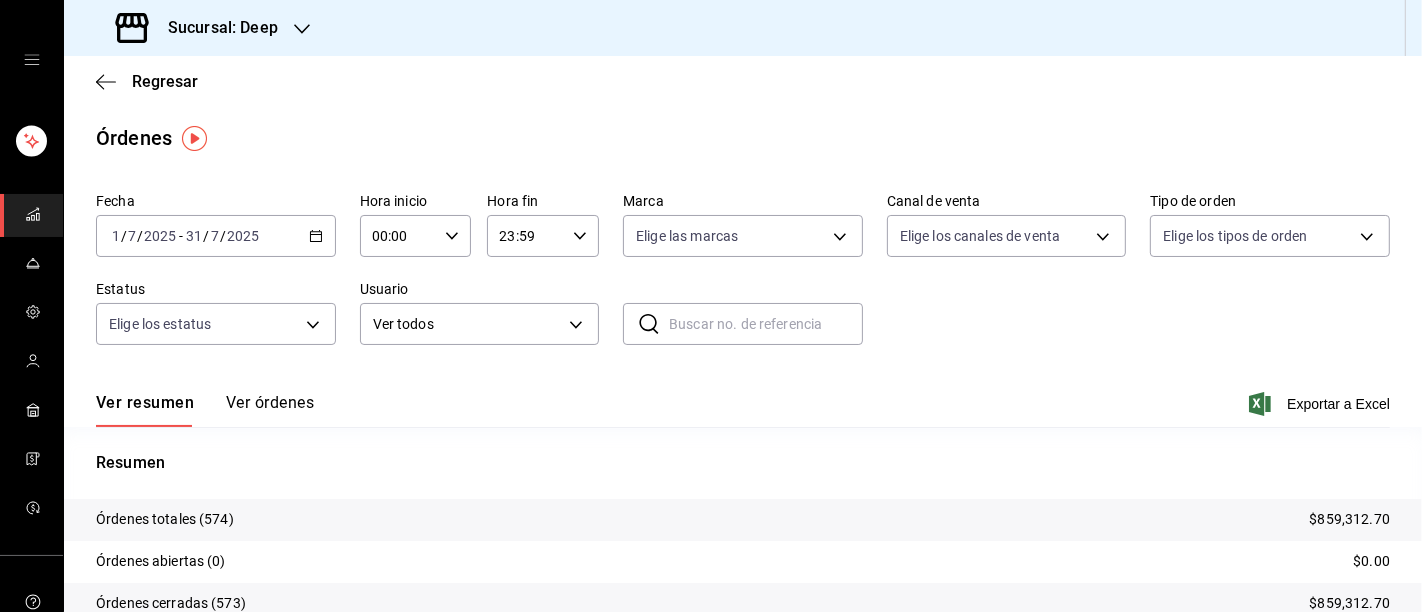click on "2025" at bounding box center [243, 236] 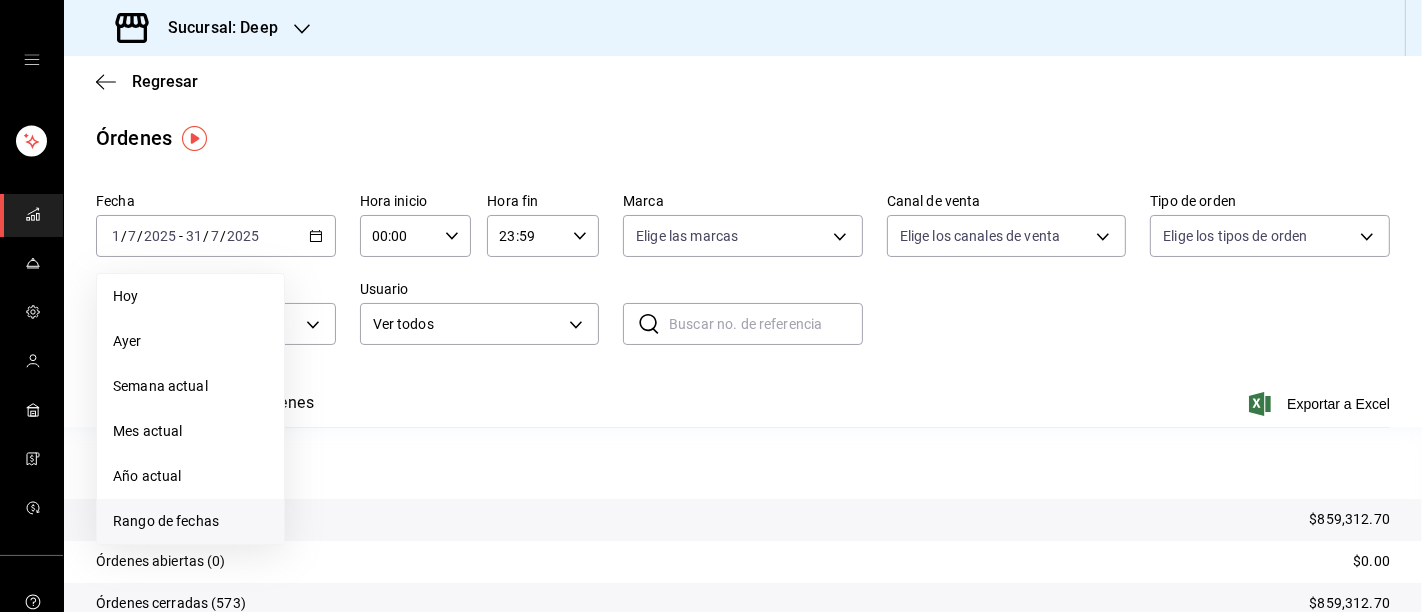 click on "Rango de fechas" at bounding box center [190, 521] 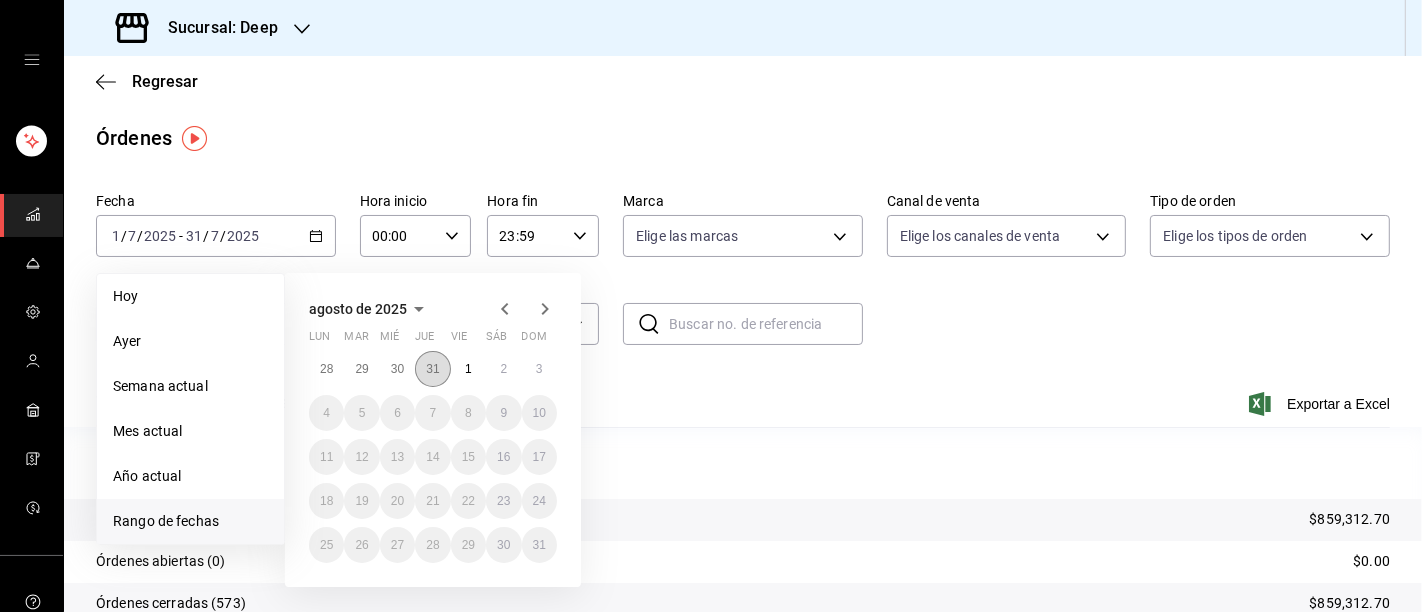 click on "31" at bounding box center [432, 369] 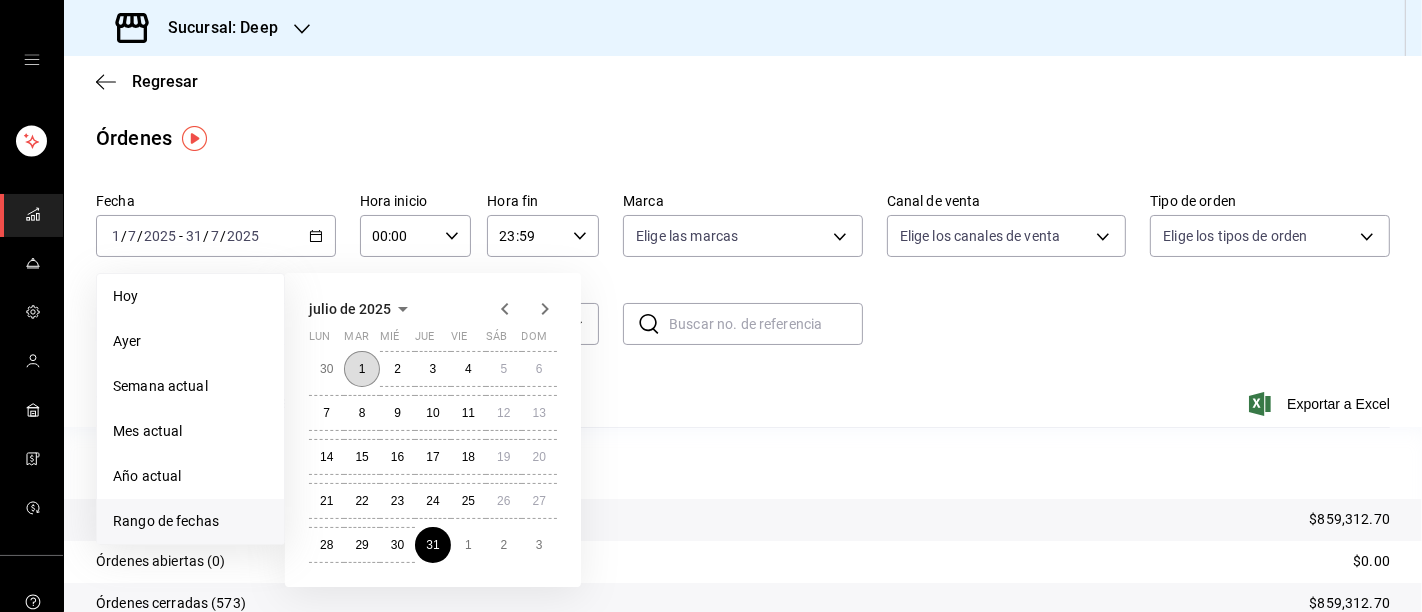 click on "1" at bounding box center [361, 369] 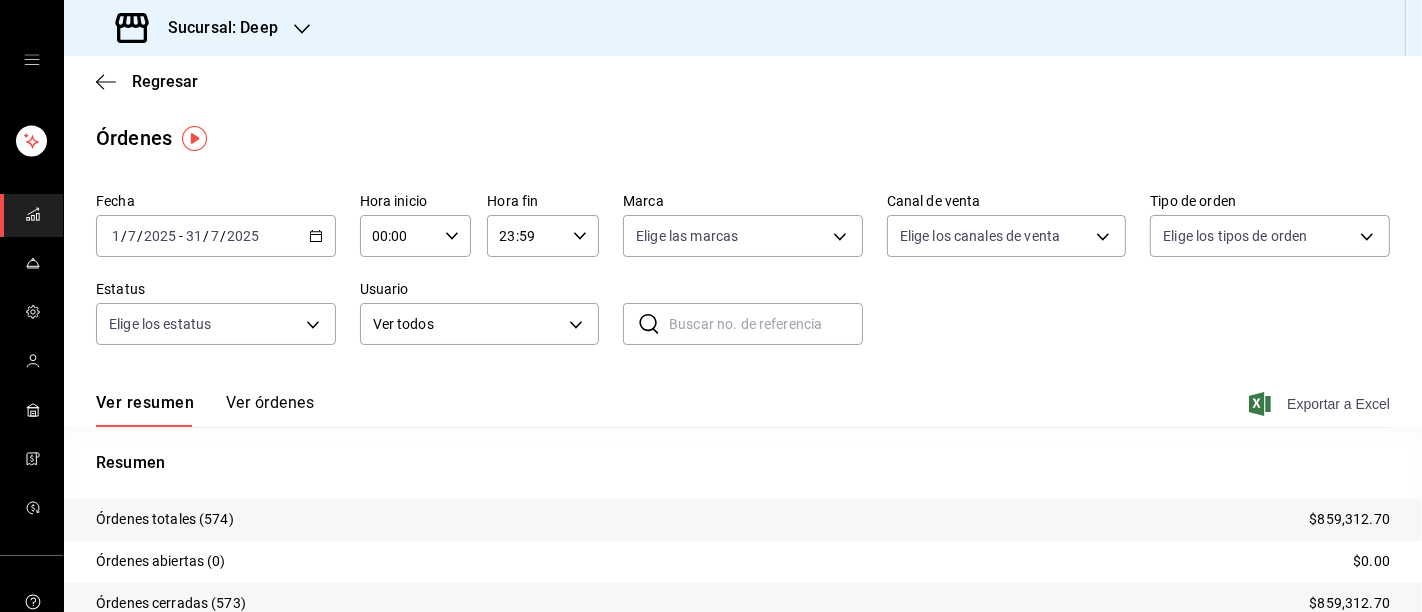 click on "Exportar a Excel" at bounding box center (1321, 404) 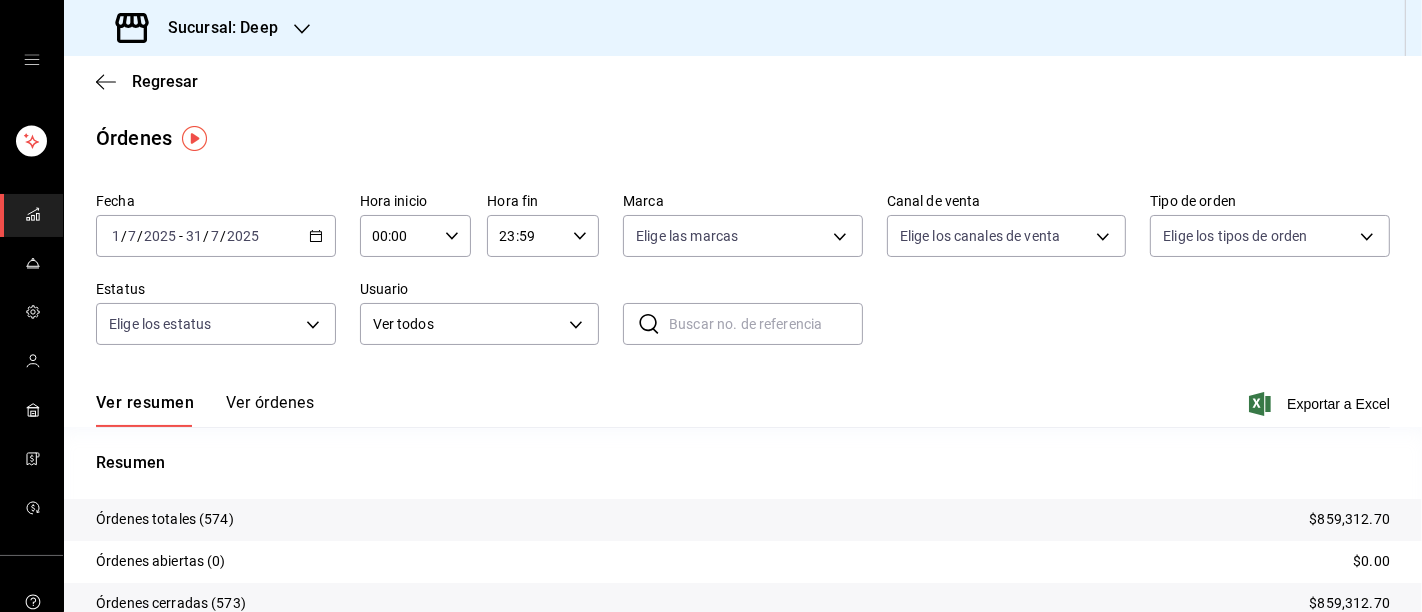 click on "2025-07-01 1 / 7 / 2025 - 2025-07-31 31 / 7 / 2025" at bounding box center (216, 236) 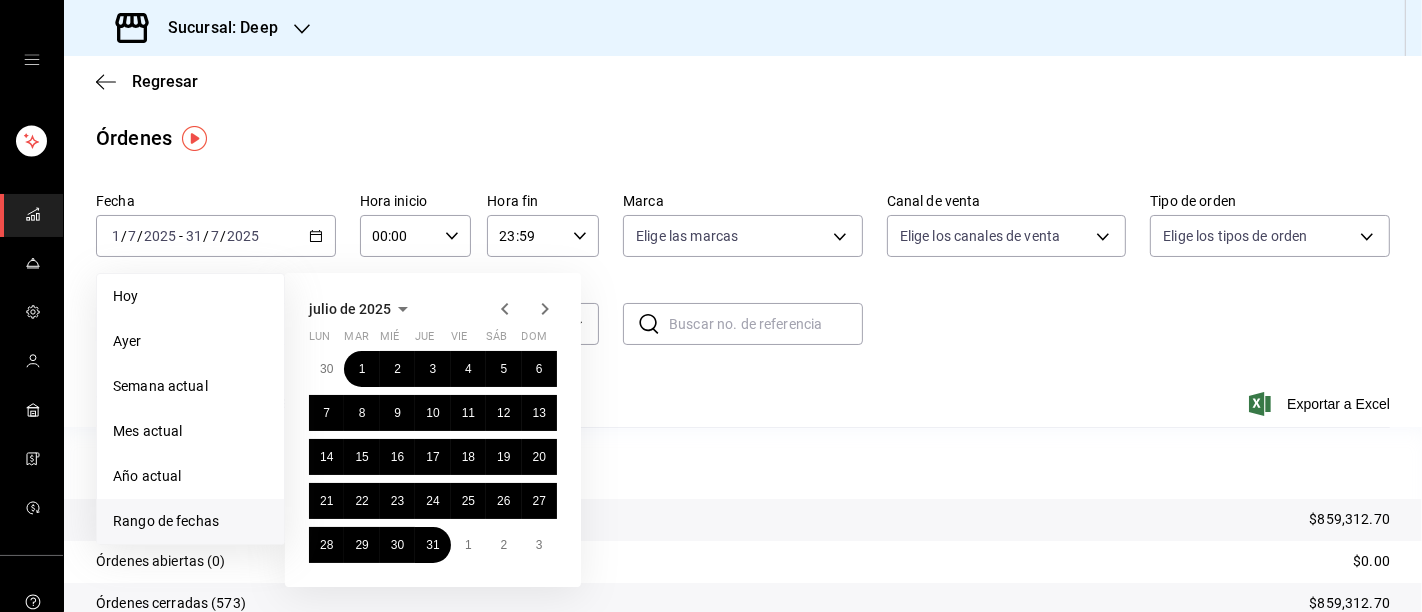click 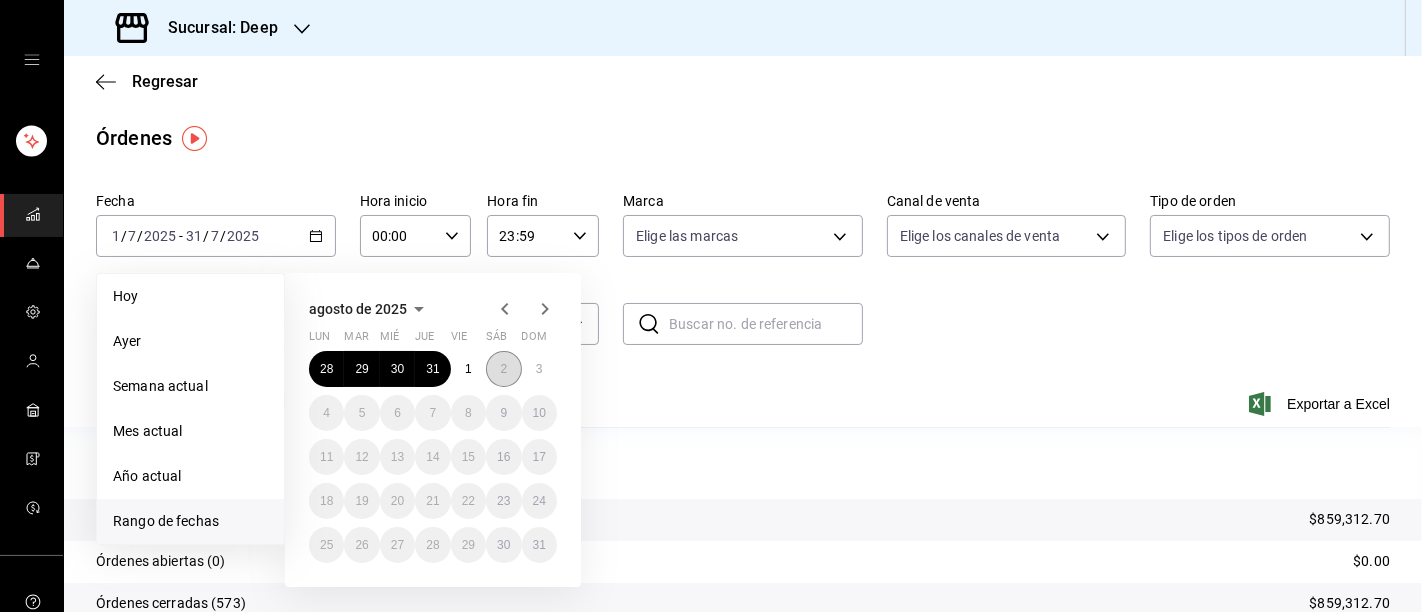 click on "2" at bounding box center (503, 369) 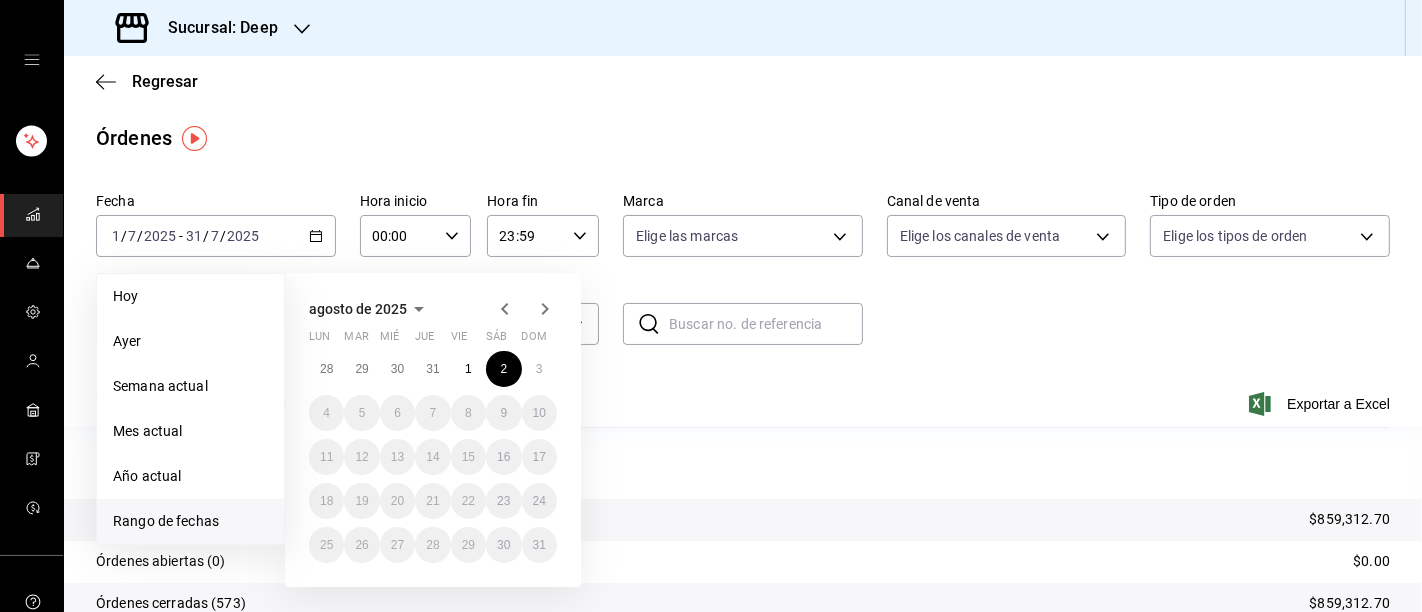 click 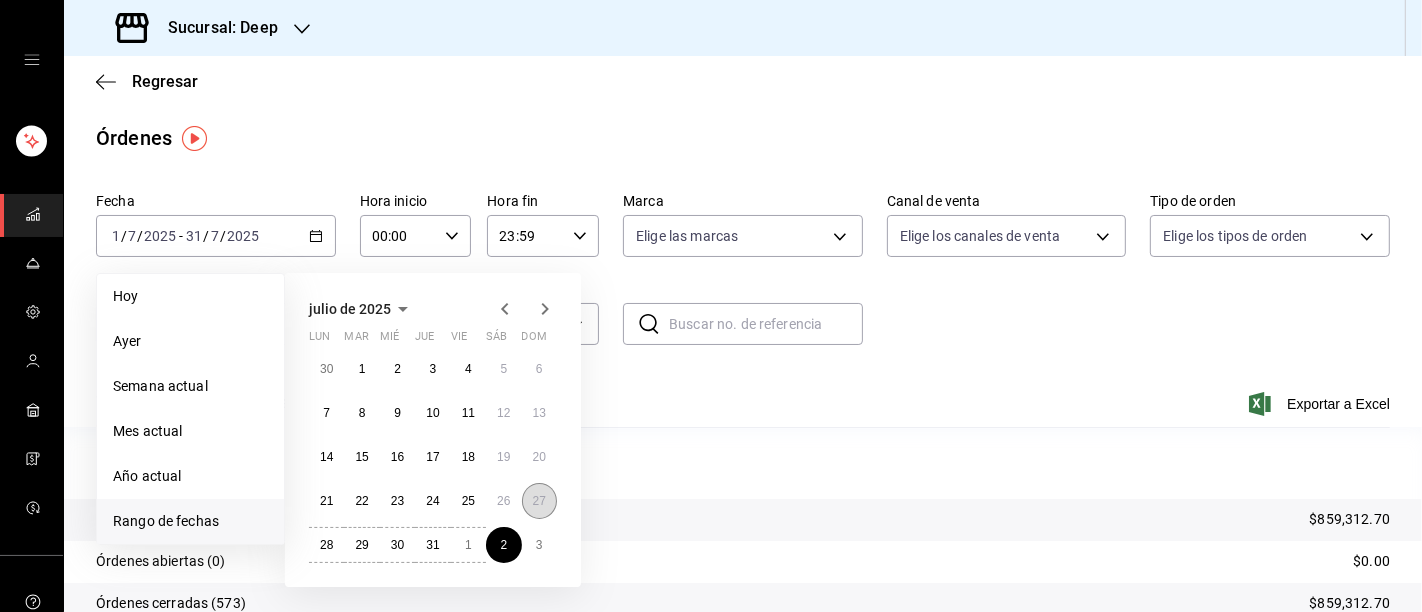 click on "27" at bounding box center [539, 501] 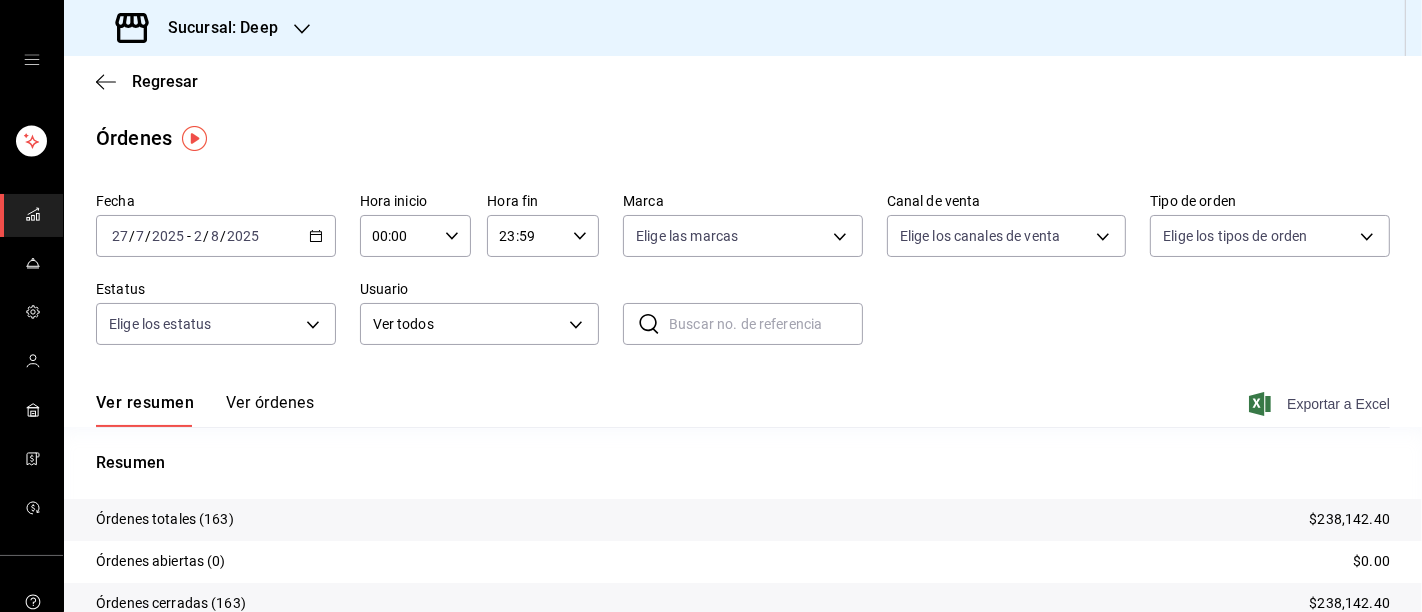 click on "Exportar a Excel" at bounding box center (1321, 404) 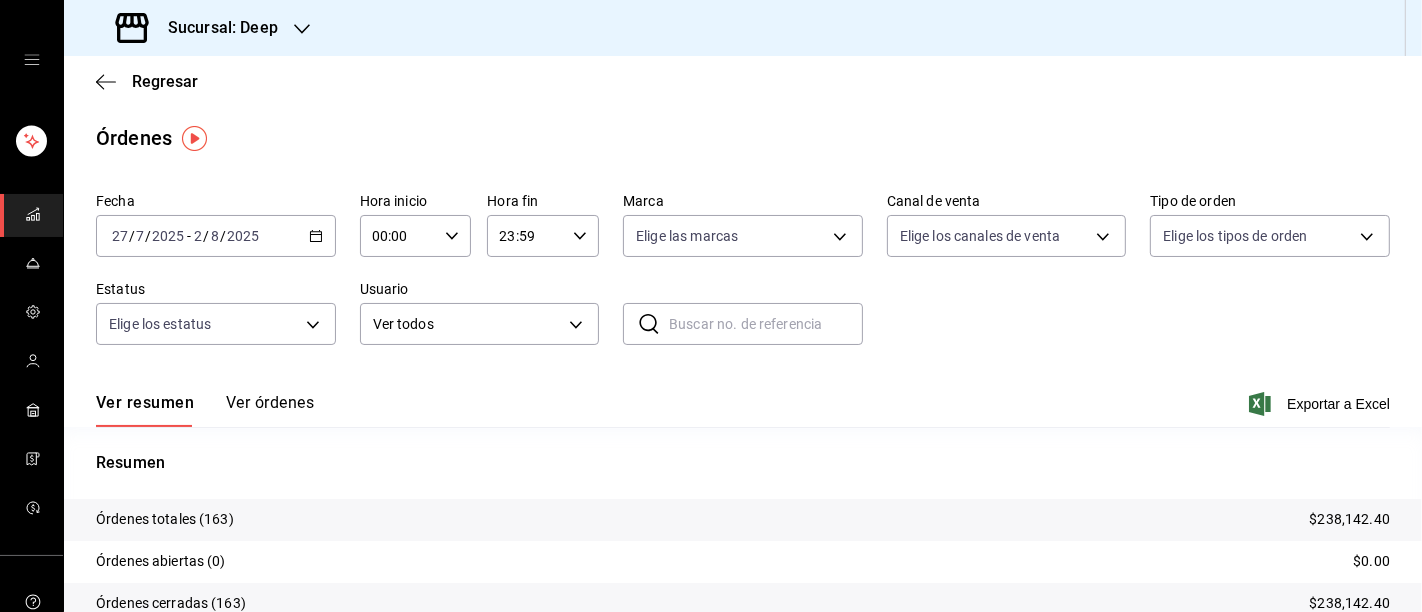 click on "[DATE] [DATE] - [DATE]" at bounding box center [216, 236] 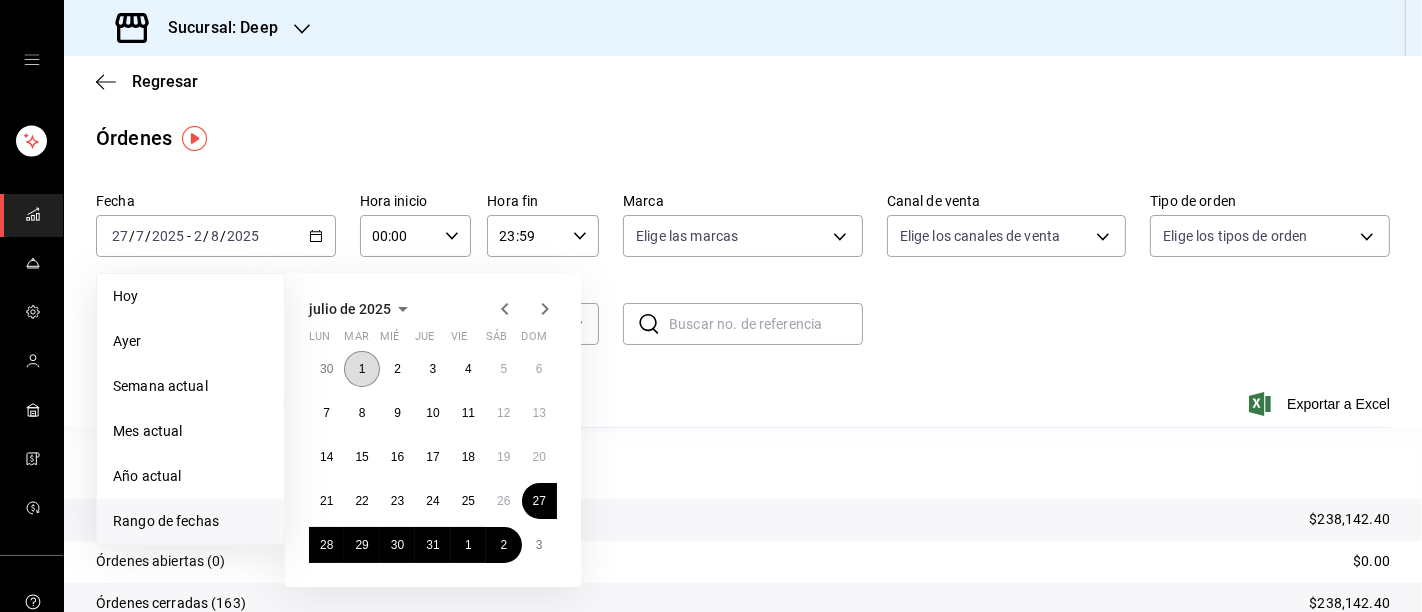 click on "1" at bounding box center (361, 369) 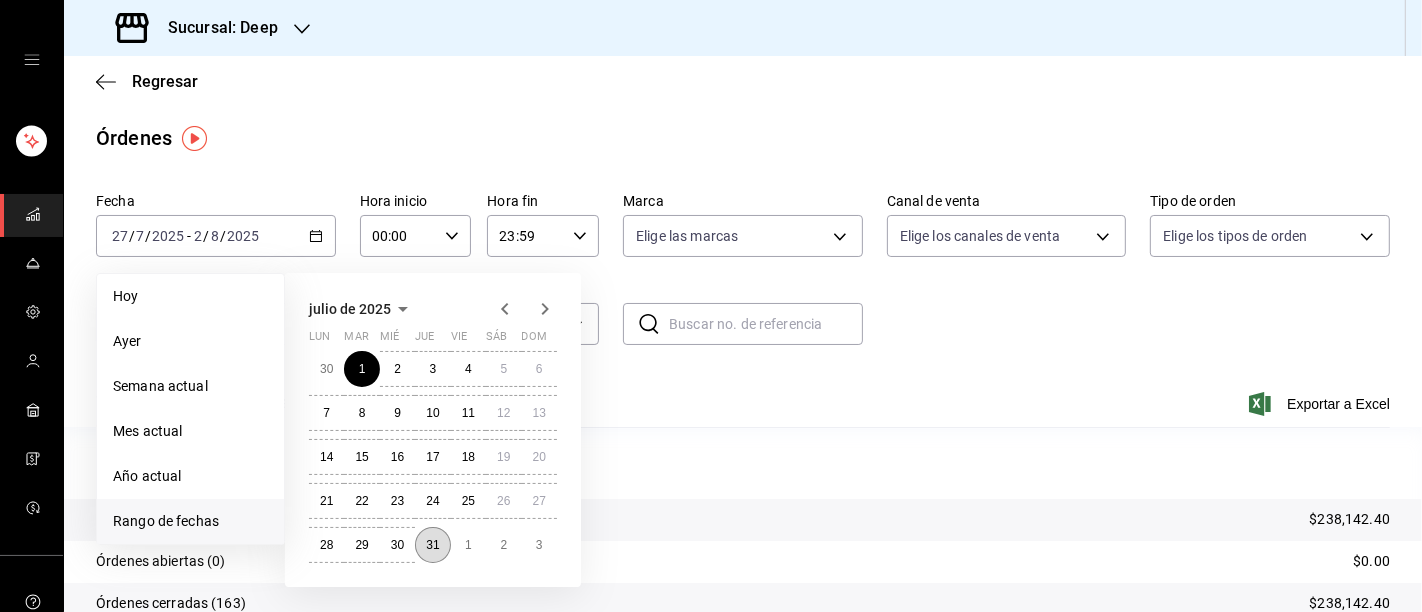 click on "31" at bounding box center [432, 545] 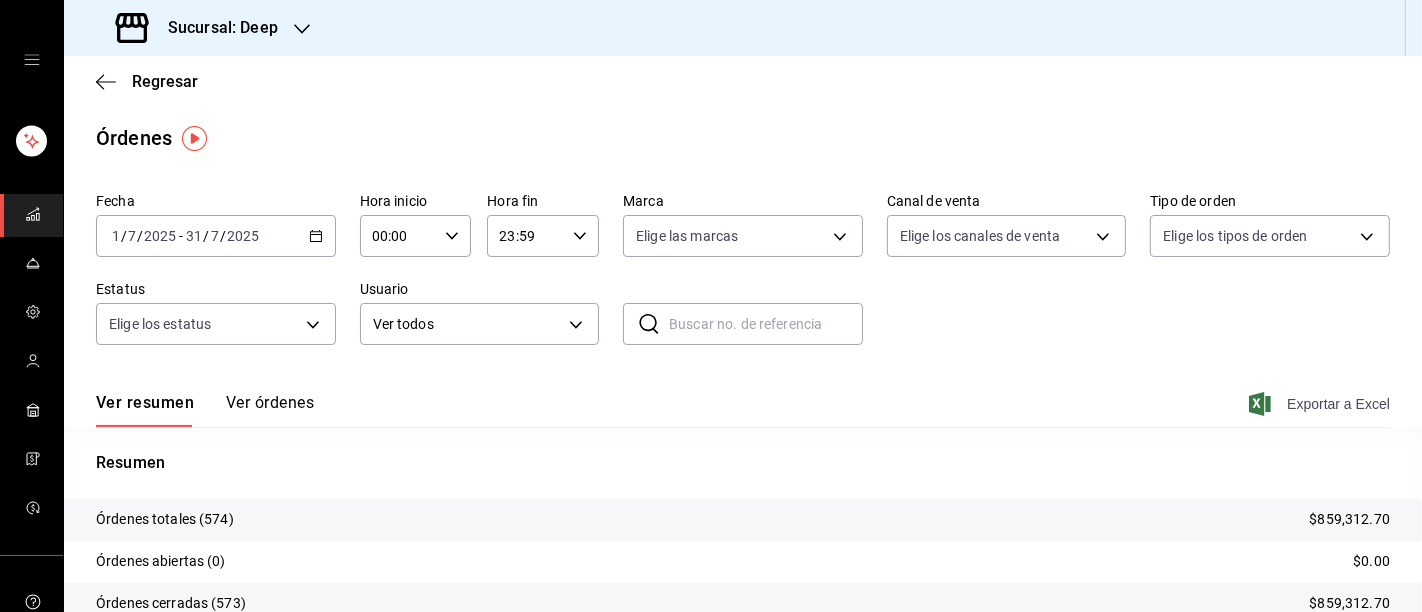 click on "Exportar a Excel" at bounding box center (1321, 404) 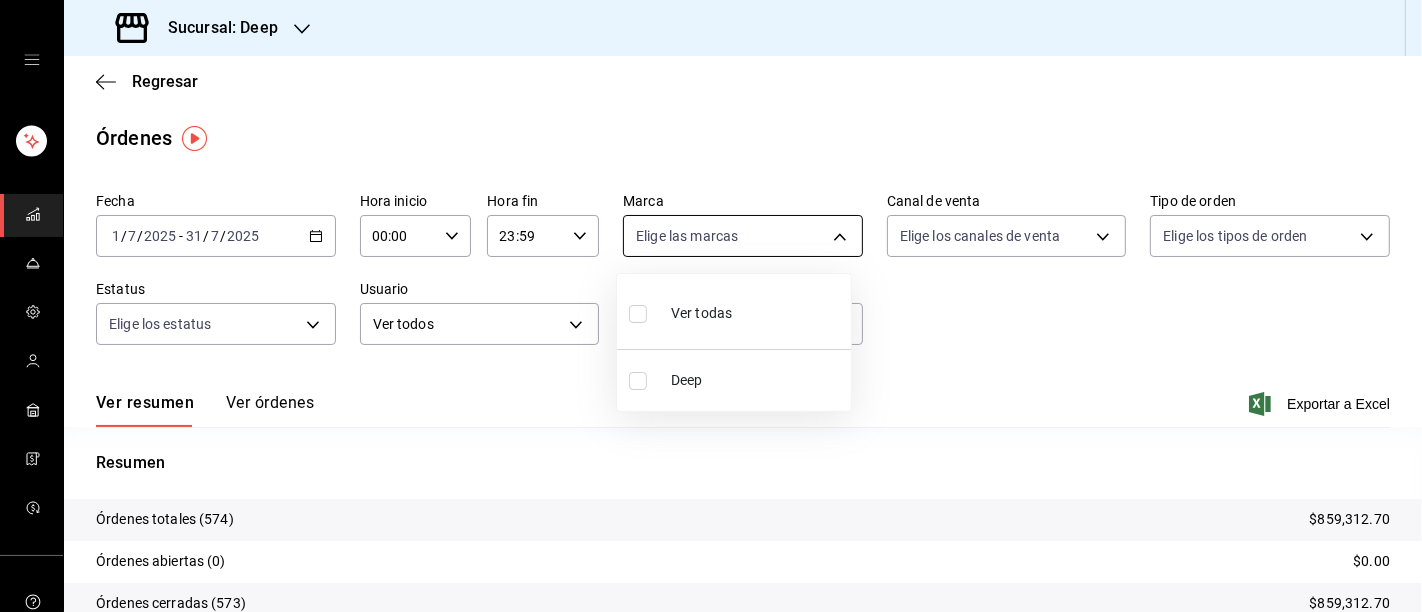 click on "Sucursal: Deep Regresar Órdenes Fecha [DATE] [DATE] - [DATE] Hora inicio 00:00 Hora inicio Hora fin 23:59 Hora fin Marca Elige las marcas Canal de venta Elige los canales de venta Tipo de orden Elige los tipos de orden Estatus Elige los estatus Usuario Ver todos ALL ​ ​ Ver resumen Ver órdenes Exportar a Excel Resumen Órdenes totales (574) [PRICE] Órdenes abiertas (0) [PRICE] Órdenes cerradas (573) [PRICE] Órdenes canceladas (0) [PRICE] Órdenes negadas (1) [PRICE] ¿Quieres ver el consumo promedio por orden y comensal? Ve al reporte de Ticket promedio GANA 1 MES GRATIS EN TU SUSCRIPCIÓN AQUÍ ¿Recuerdas cómo empezó tu restaurante?
Hoy puedes ayudar a un colega a tener el mismo cambio que tú viviste.
Recomienda Parrot directamente desde tu Portal Administrador.
Es fácil y rápido.
🎁 Por cada restaurante que se una, ganas 1 mes gratis. Ver video tutorial Ir a video Visitar centro de ayuda (XXX) XXX-XXXX [EMAIL] Visitar centro de ayuda Deep" at bounding box center (711, 306) 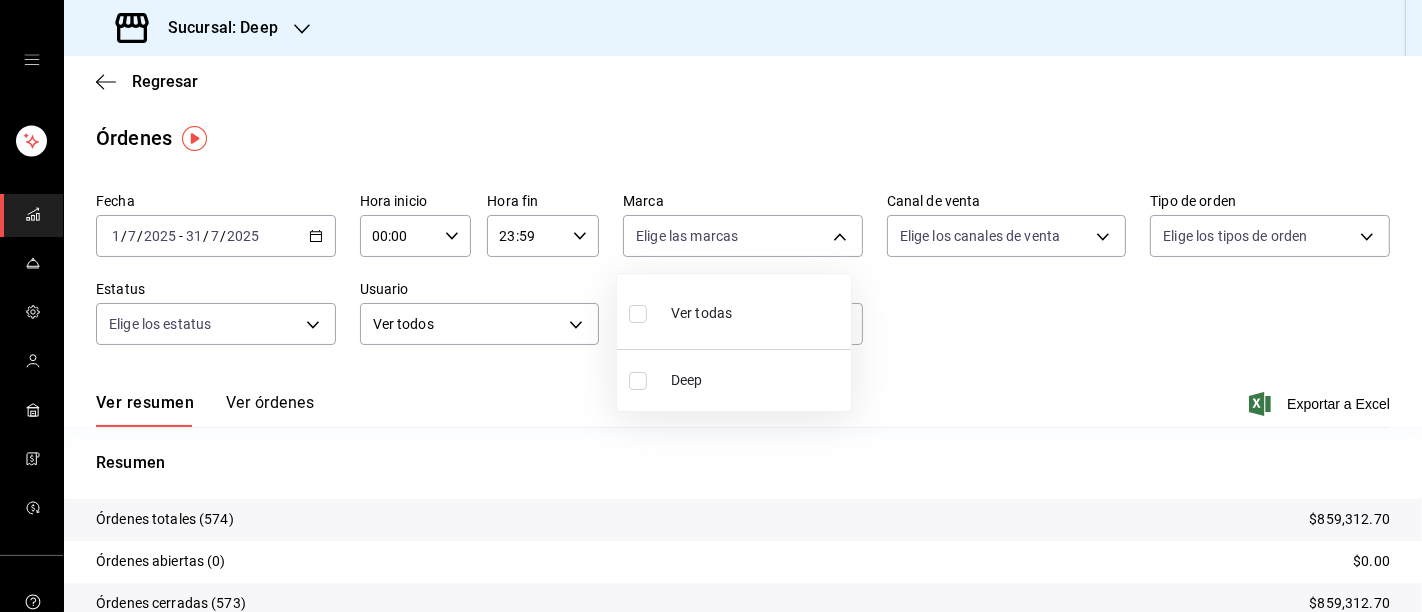 click at bounding box center (711, 306) 